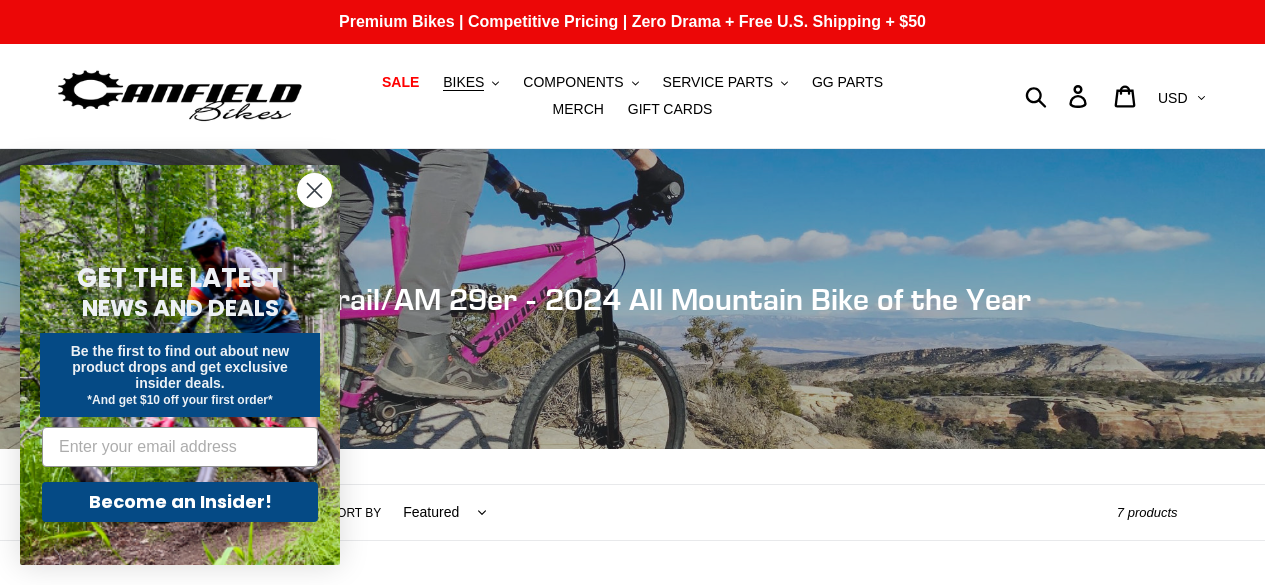 scroll, scrollTop: 0, scrollLeft: 0, axis: both 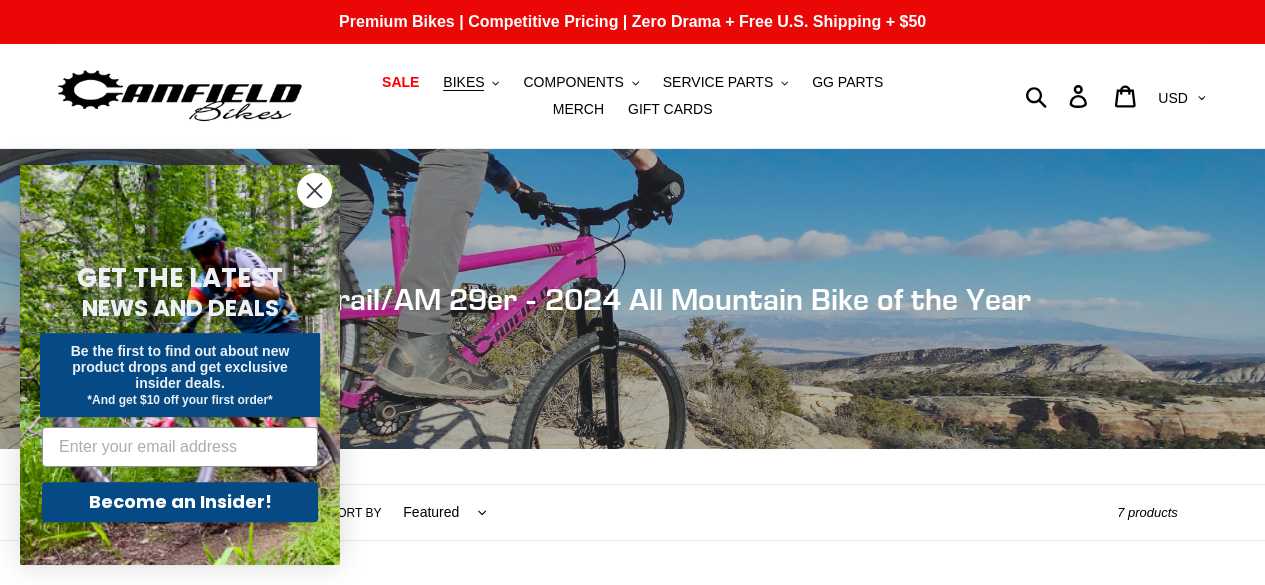 click 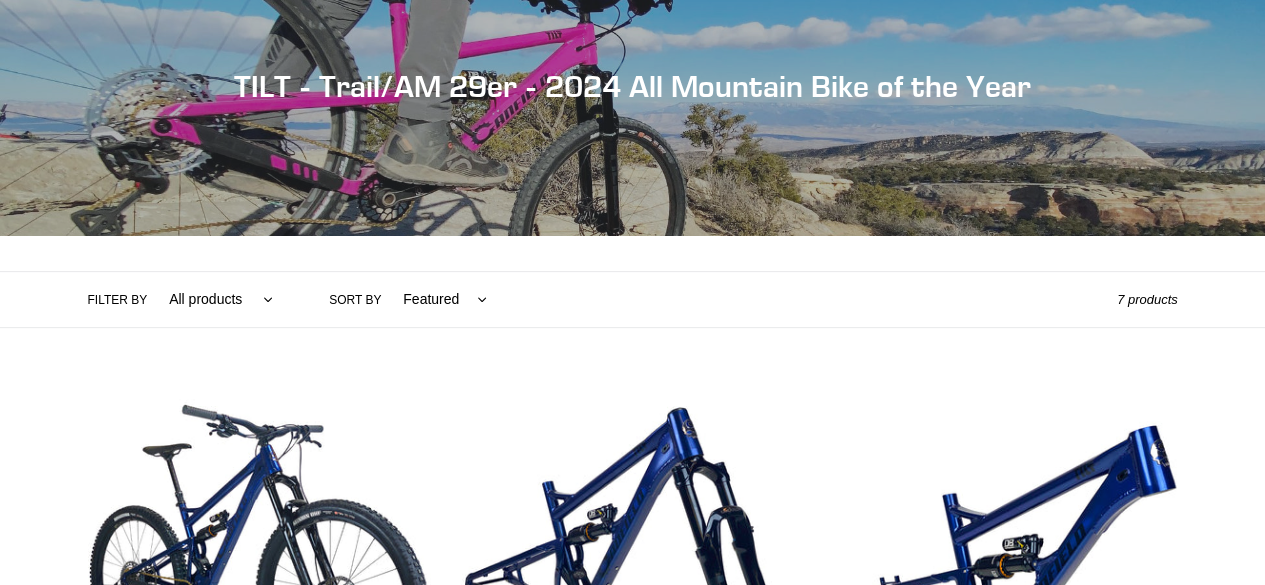 scroll, scrollTop: 373, scrollLeft: 0, axis: vertical 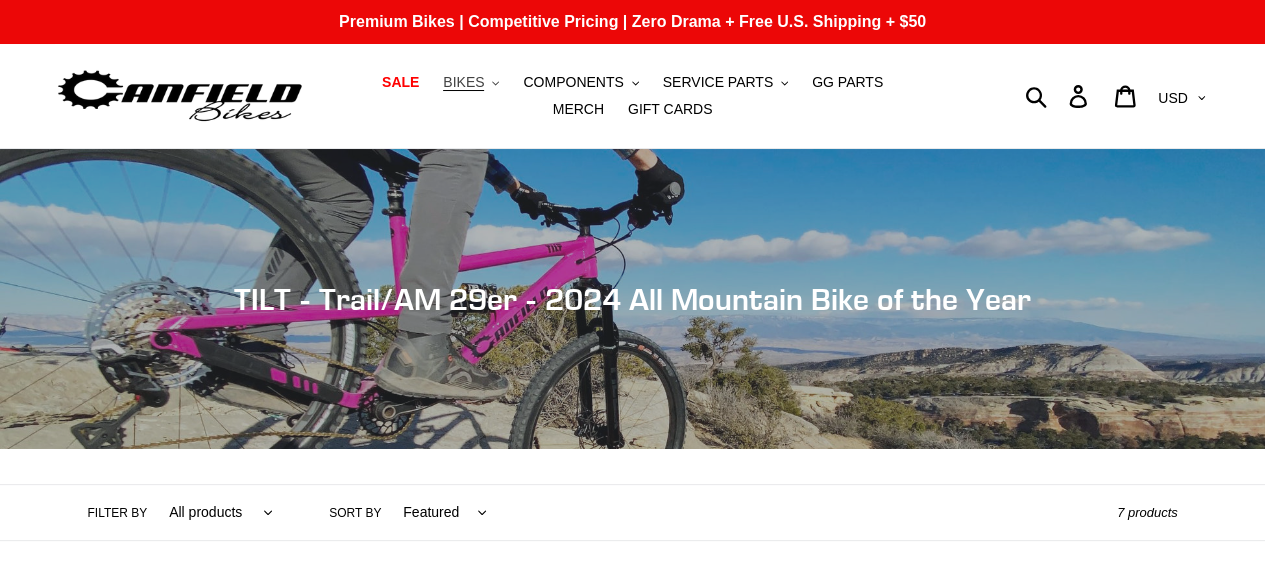 click on "BIKES" at bounding box center [463, 82] 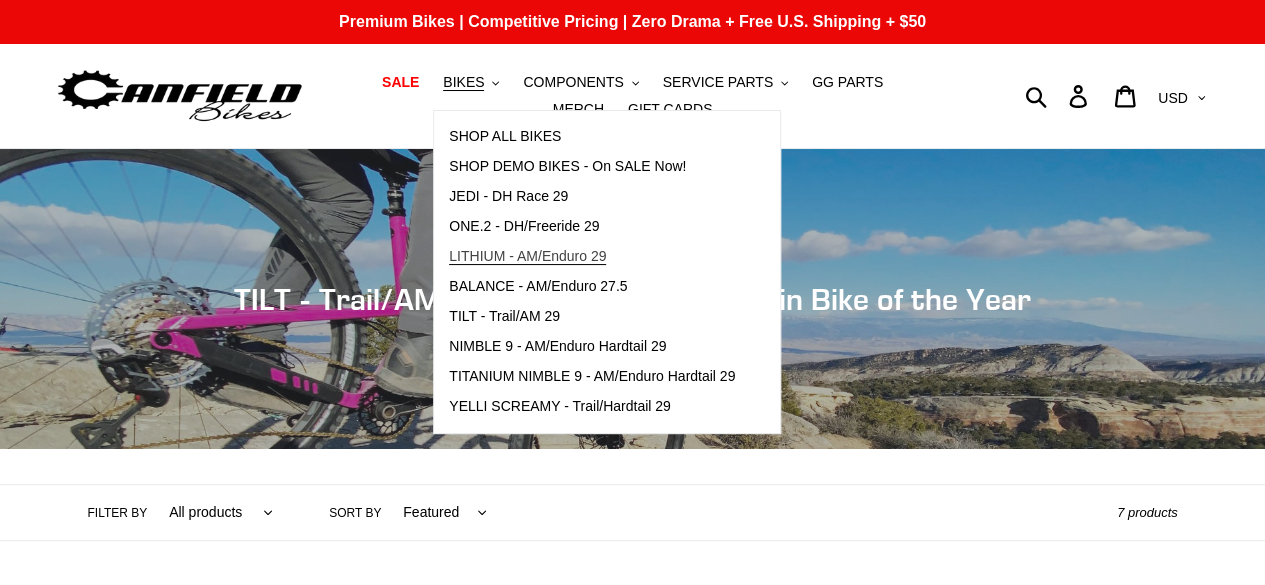 click on "LITHIUM - AM/Enduro 29" at bounding box center [527, 256] 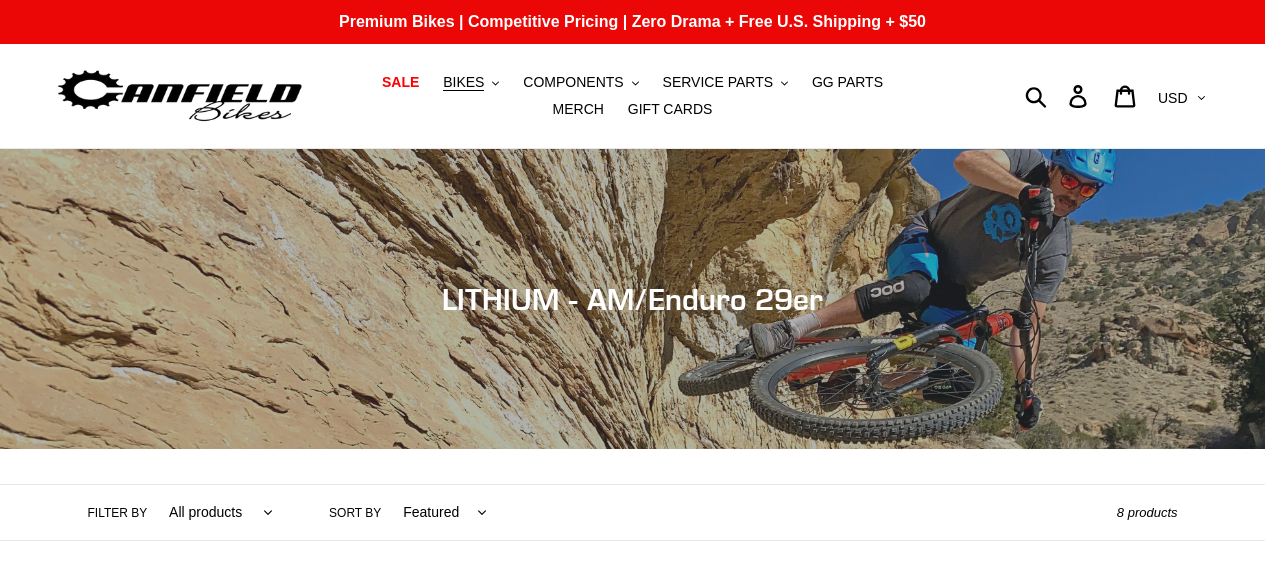 scroll, scrollTop: 0, scrollLeft: 0, axis: both 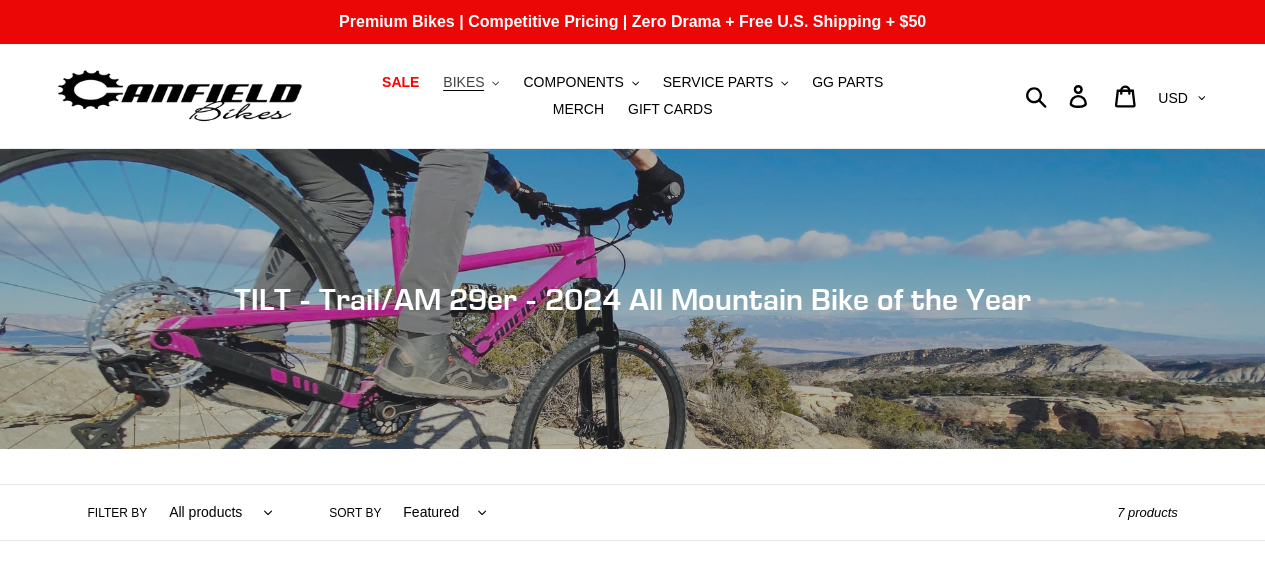 click on "BIKES" at bounding box center (463, 82) 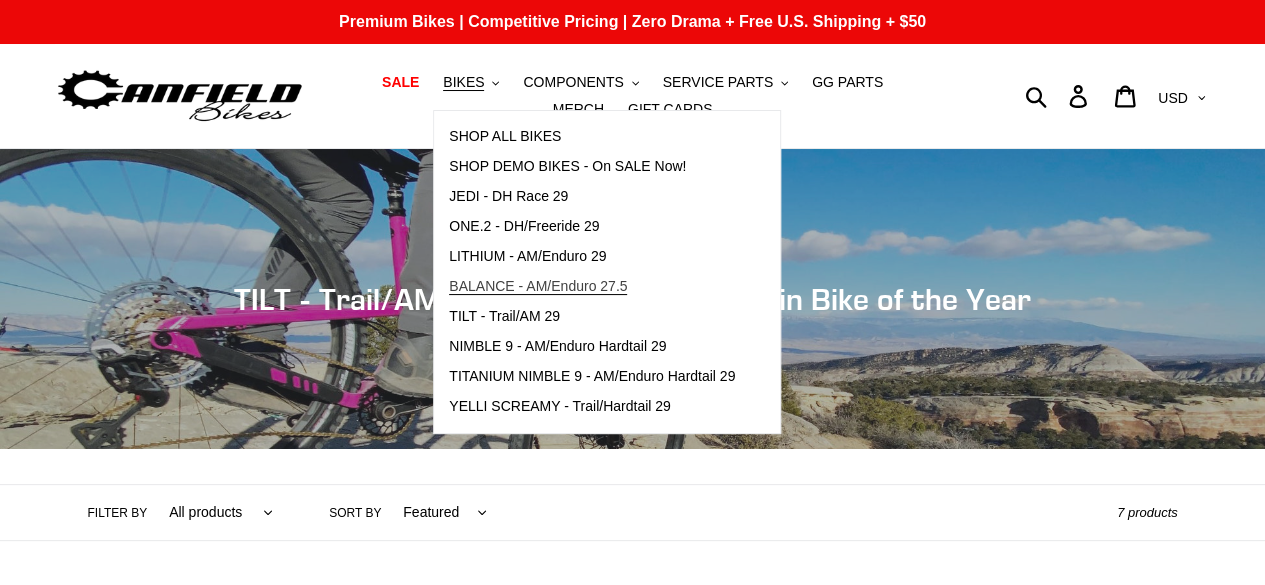 click on "BALANCE - AM/Enduro 27.5" at bounding box center (538, 286) 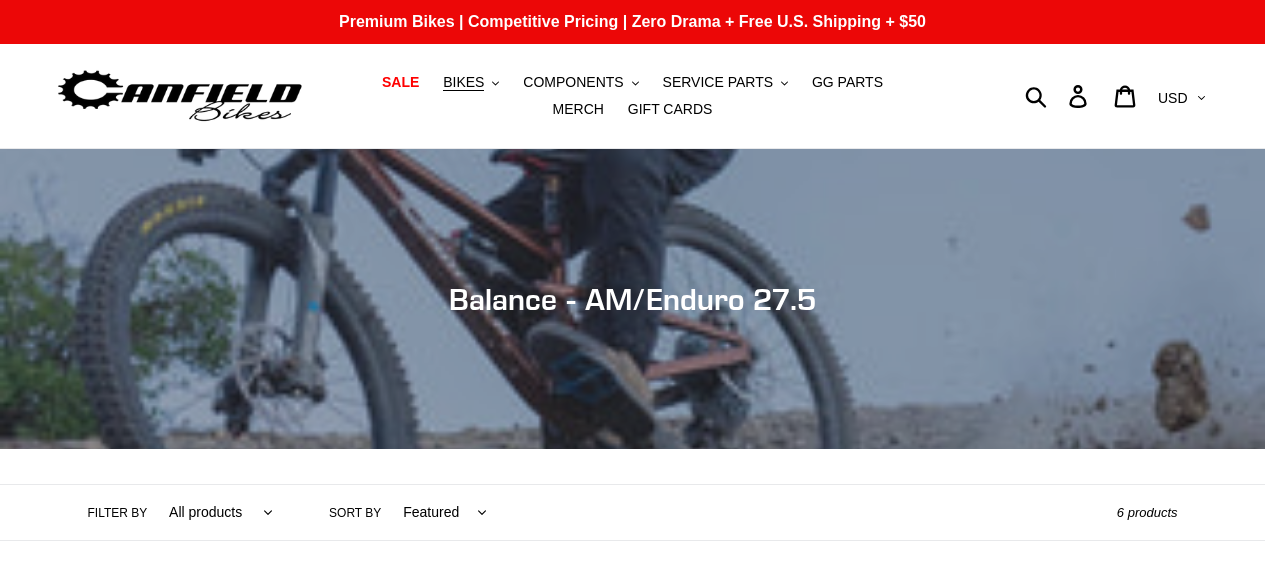 scroll, scrollTop: 0, scrollLeft: 0, axis: both 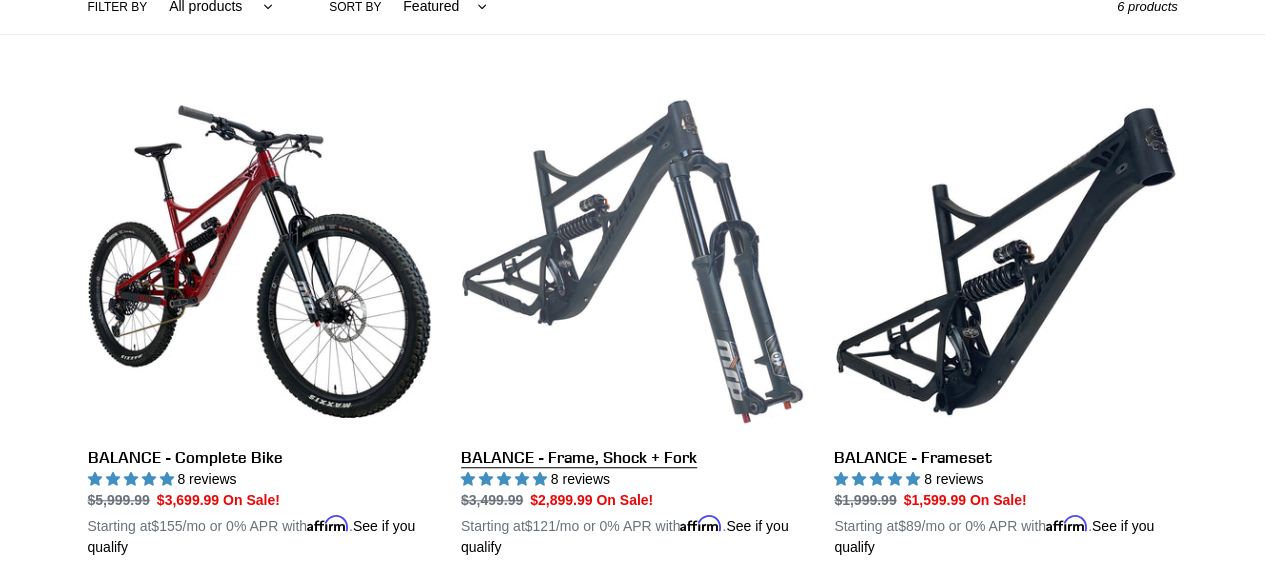 click on "BALANCE - Frame, Shock + Fork" at bounding box center (632, 324) 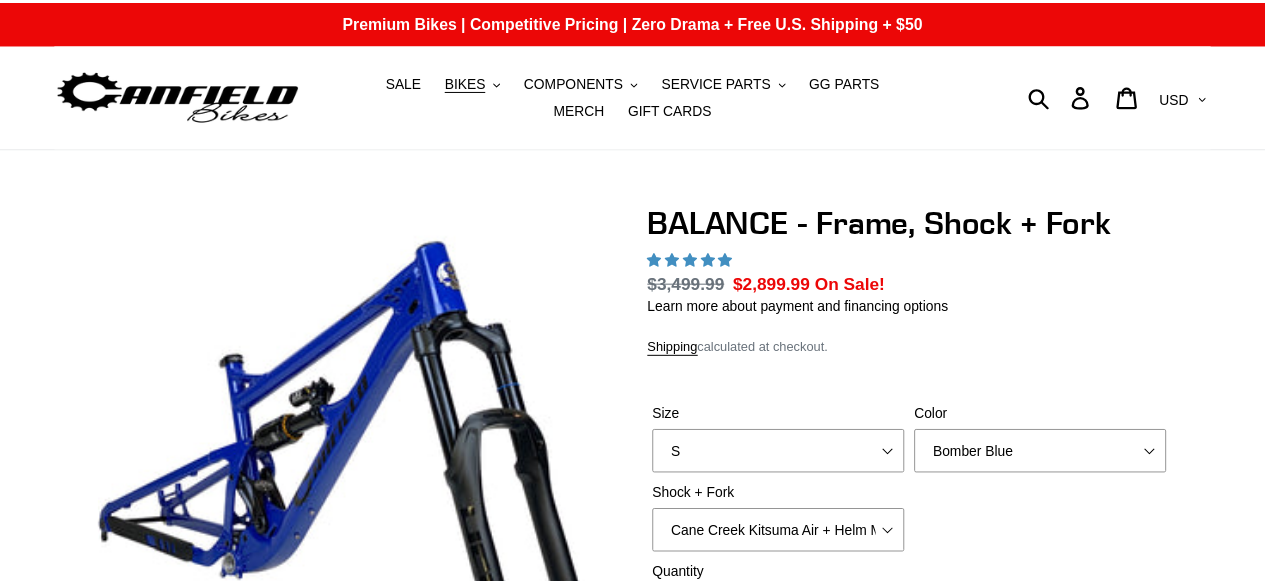 scroll, scrollTop: 0, scrollLeft: 0, axis: both 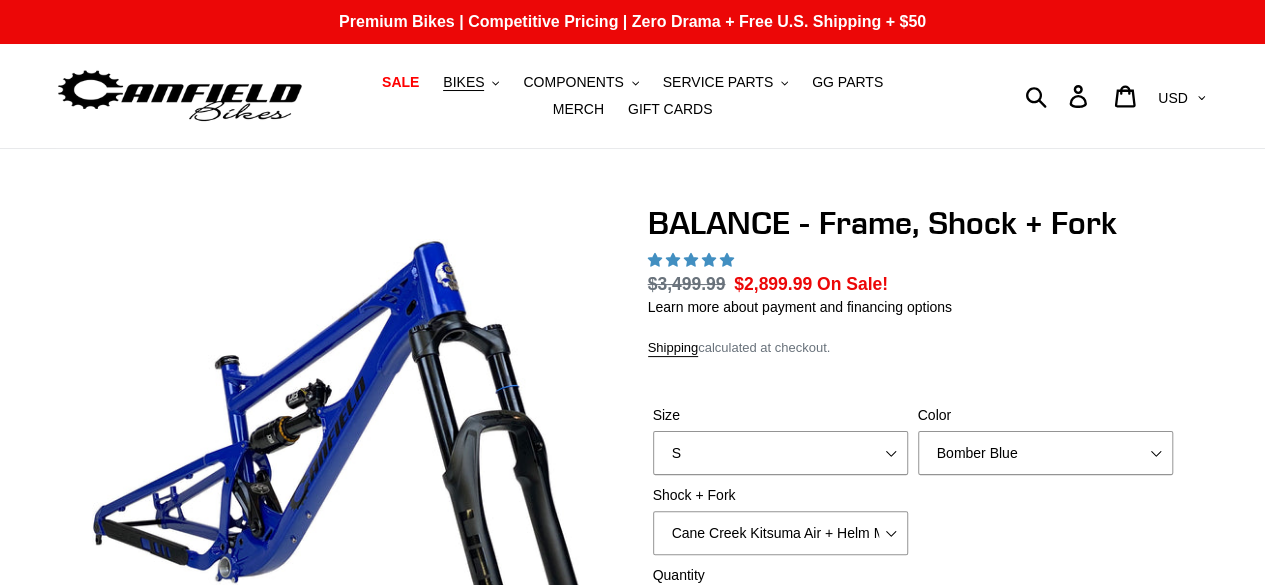 select on "highest-rating" 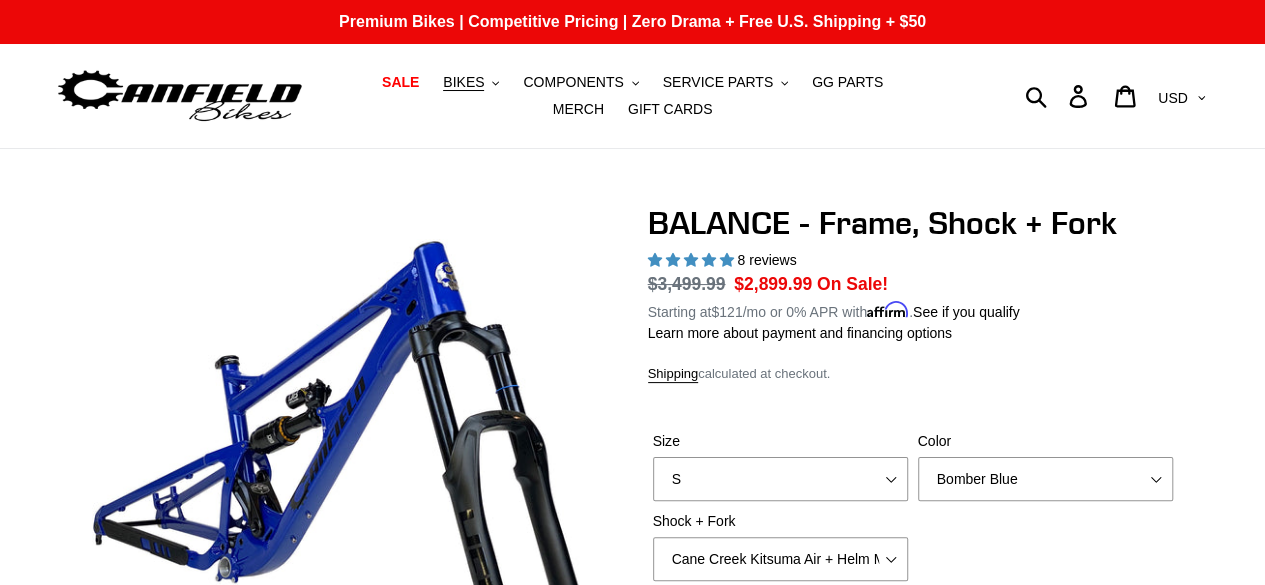 scroll, scrollTop: 40, scrollLeft: 0, axis: vertical 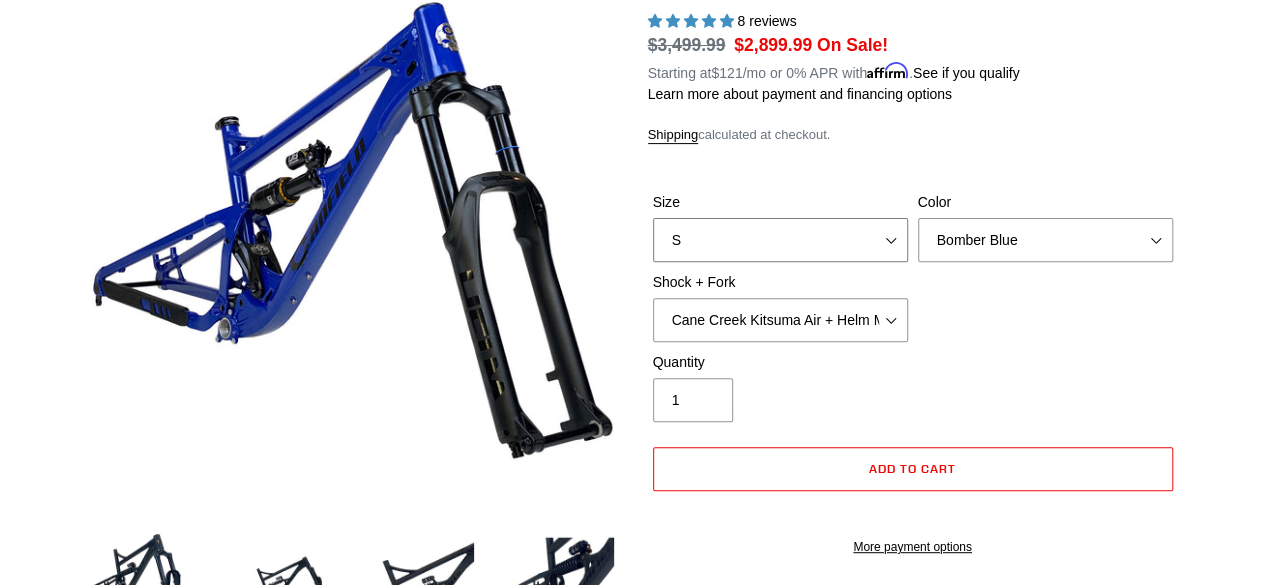 click on "S
M
L
XL" at bounding box center [780, 240] 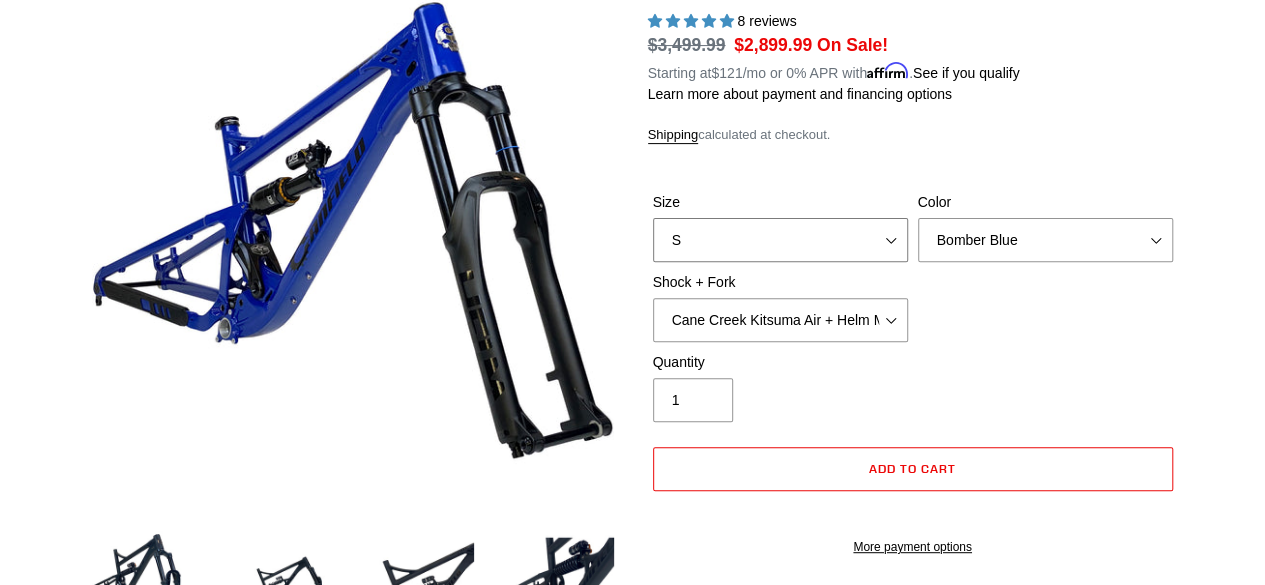 select on "L" 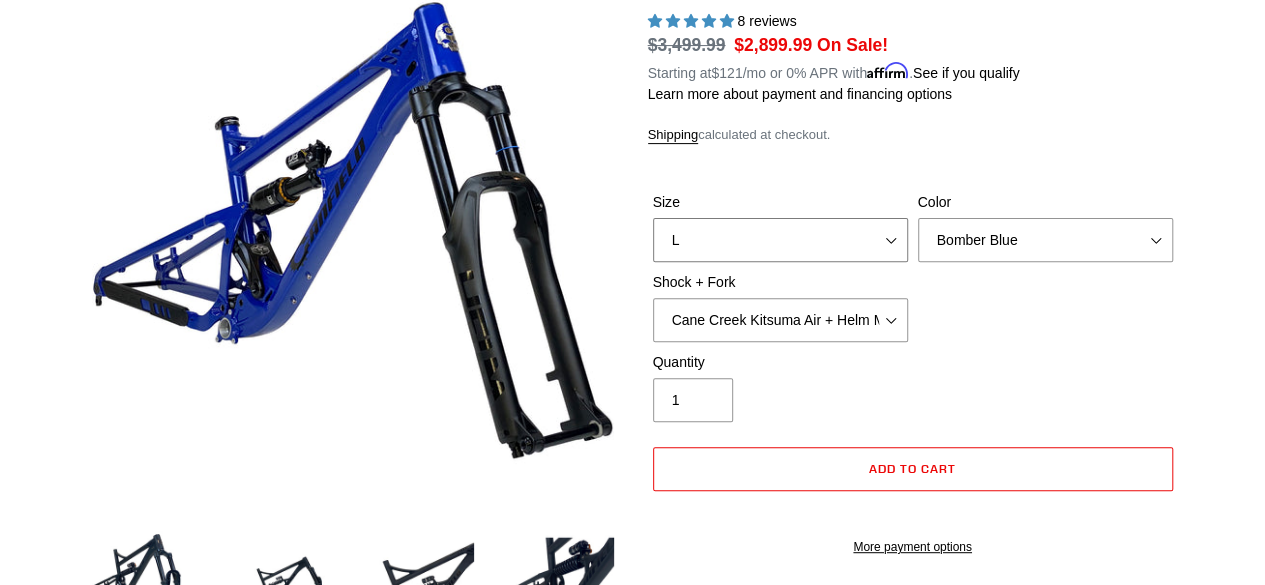click on "S
M
L
XL" at bounding box center [780, 240] 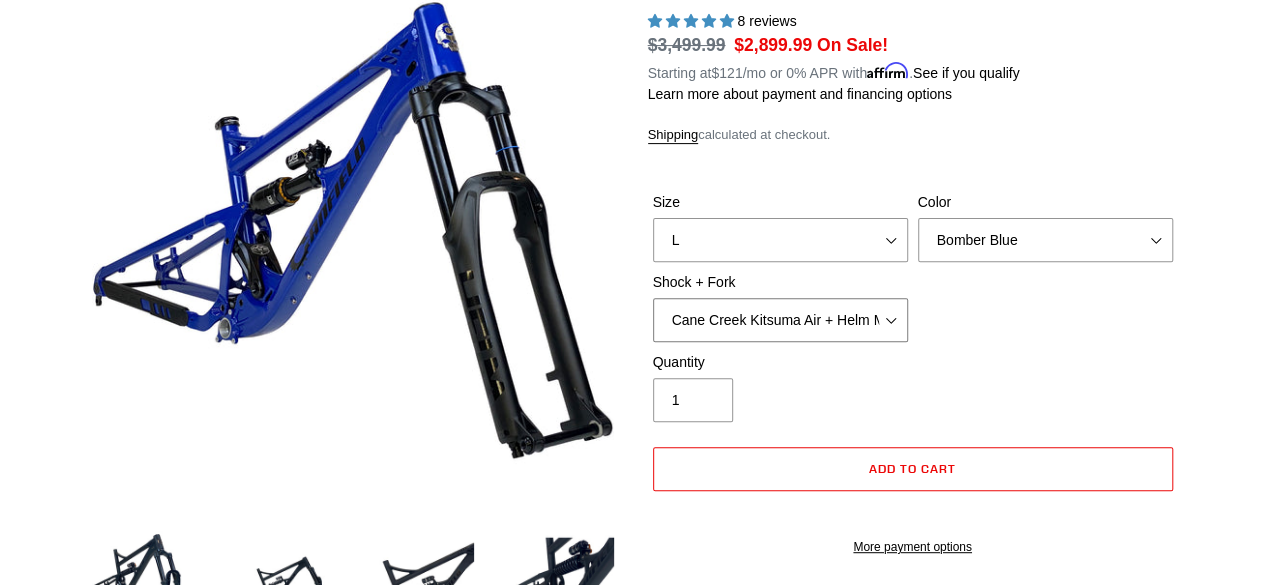 click on "Cane Creek Kitsuma Air + Helm MKII 27.5 170mm
Fox Float X2 or DHX2 + Fox Float GripX2 Kashima 170mm (29 or 27.5)
RockShox Vivid ULT + RockShox Lyrik Ultimate 170mm 27.5 (red)
EXT Storia V3-S + Era V2.1 160mm 29 (mullet)" at bounding box center (780, 320) 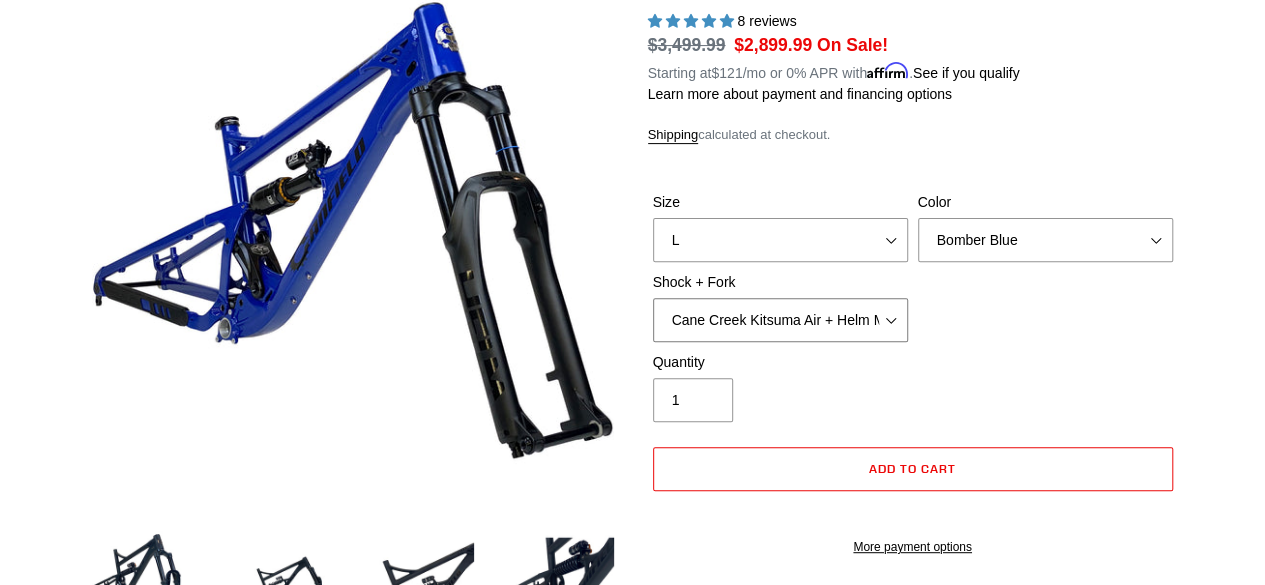 click on "Cane Creek Kitsuma Air + Helm MKII 27.5 170mm
Fox Float X2 or DHX2 + Fox Float GripX2 Kashima 170mm (29 or 27.5)
RockShox Vivid ULT + RockShox Lyrik Ultimate 170mm 27.5 (red)
EXT Storia V3-S + Era V2.1 160mm 29 (mullet)" at bounding box center [780, 320] 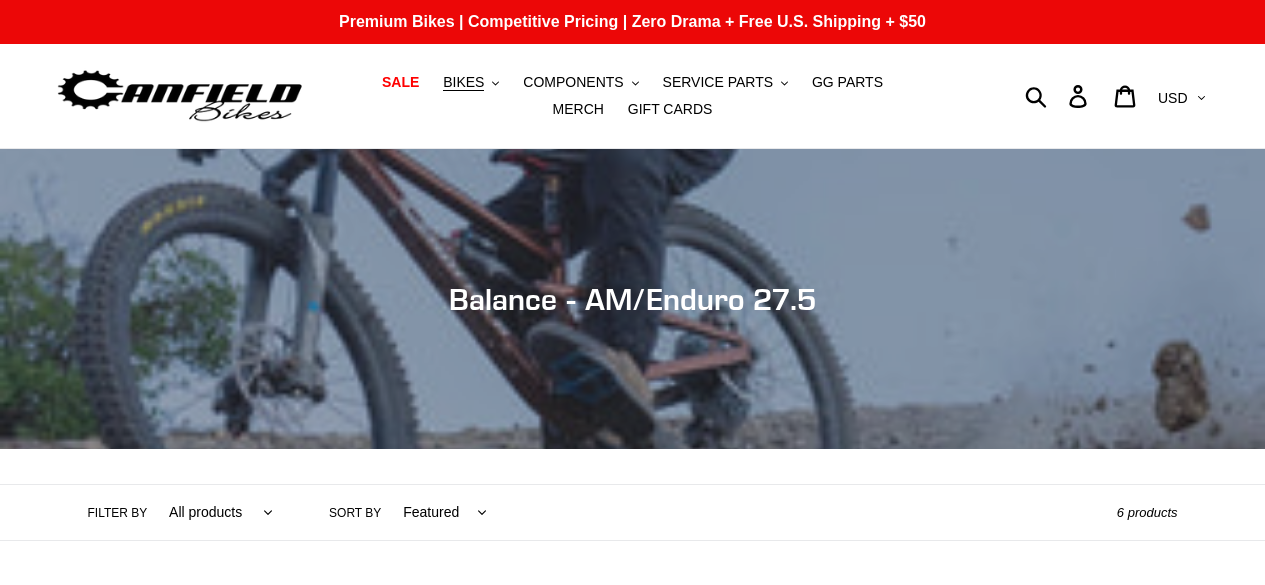 scroll, scrollTop: 506, scrollLeft: 0, axis: vertical 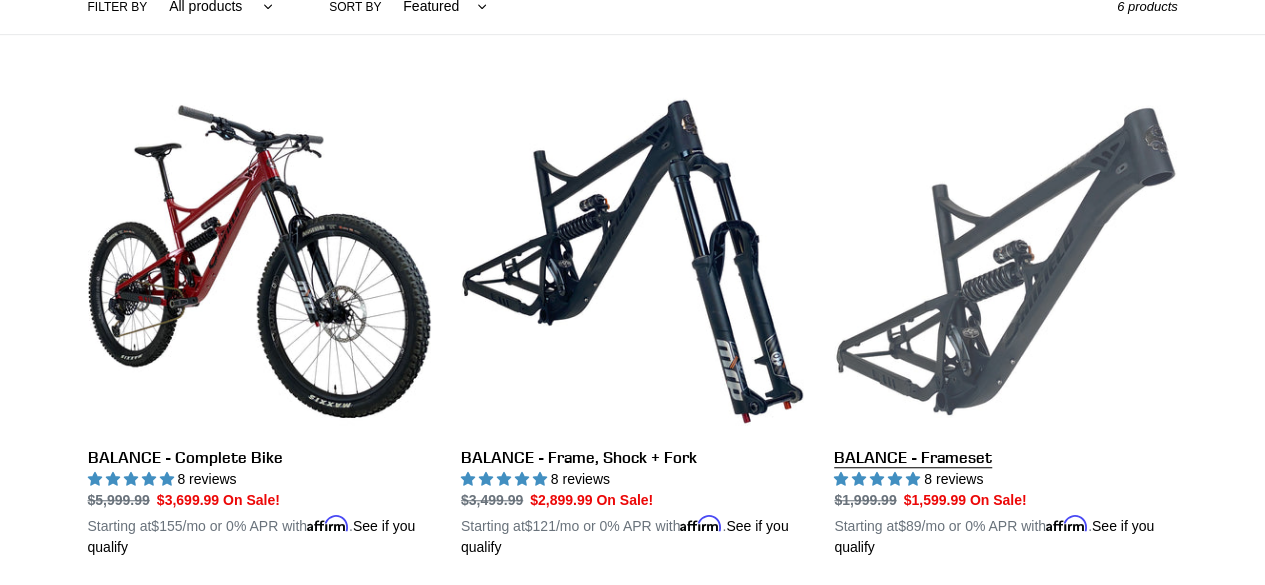 click on "BALANCE - Frameset" at bounding box center [1005, 324] 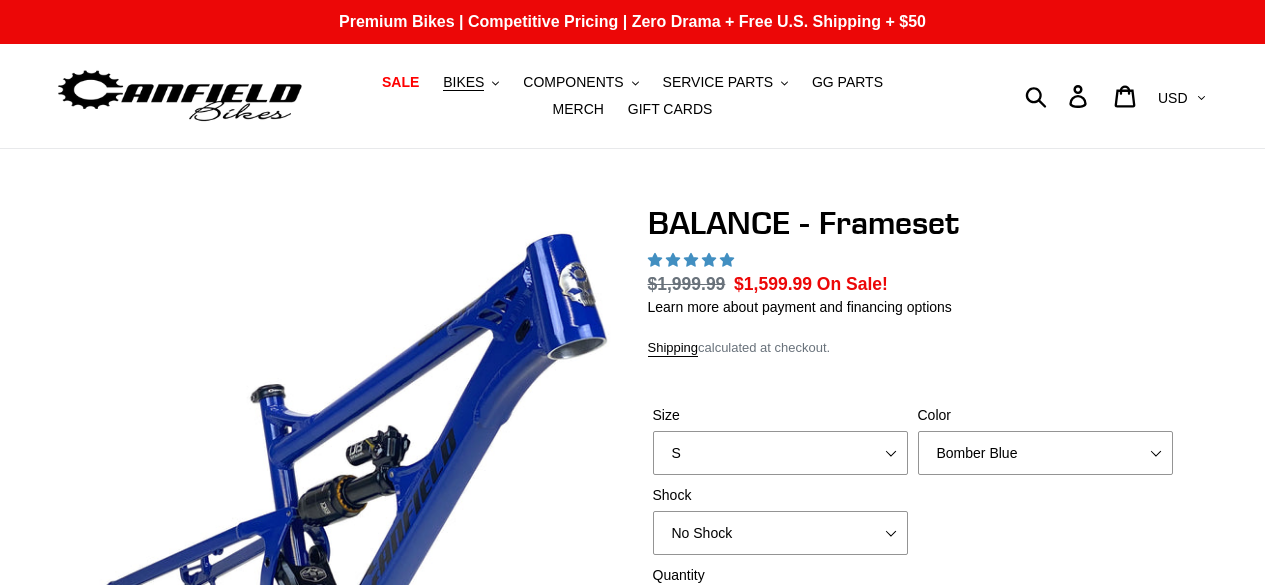 scroll, scrollTop: 0, scrollLeft: 0, axis: both 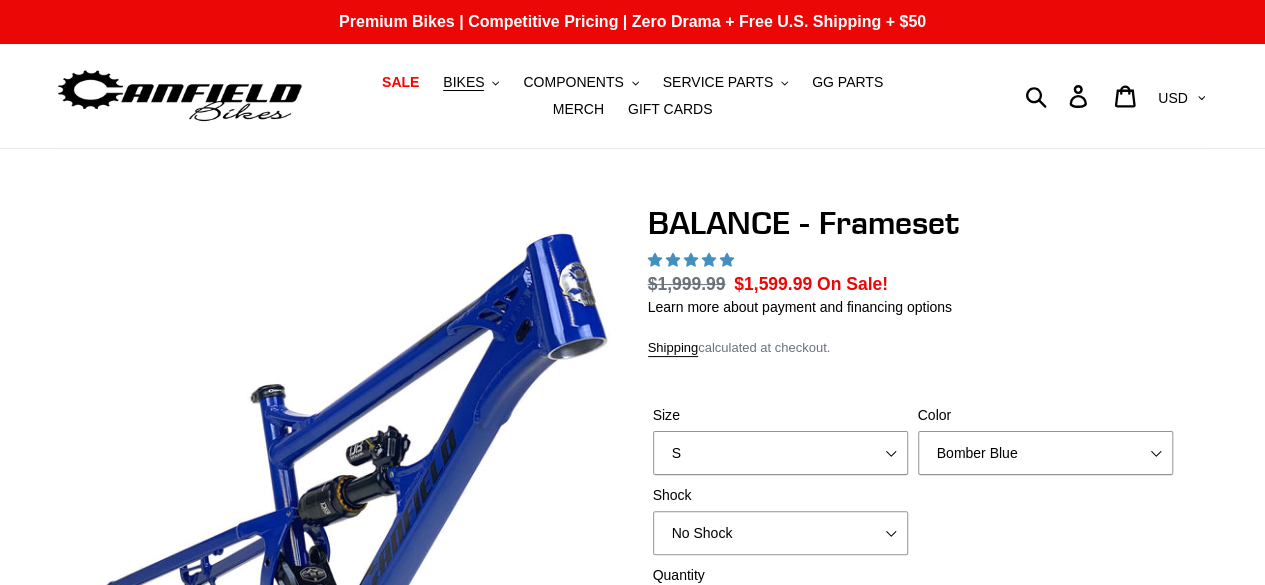 select on "highest-rating" 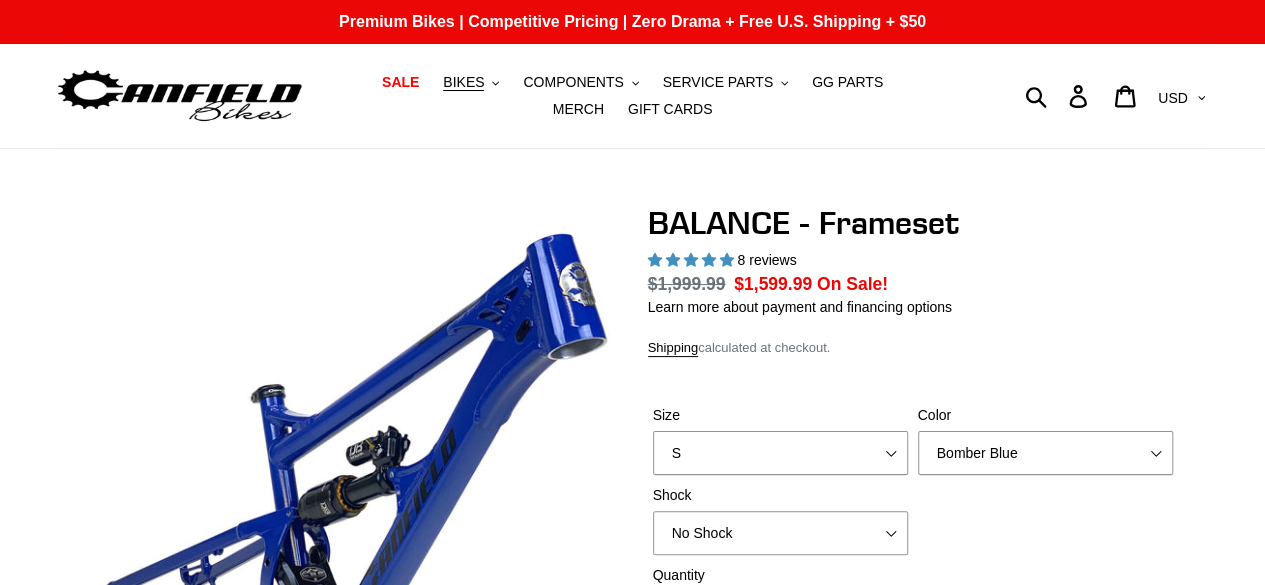 scroll, scrollTop: 0, scrollLeft: 0, axis: both 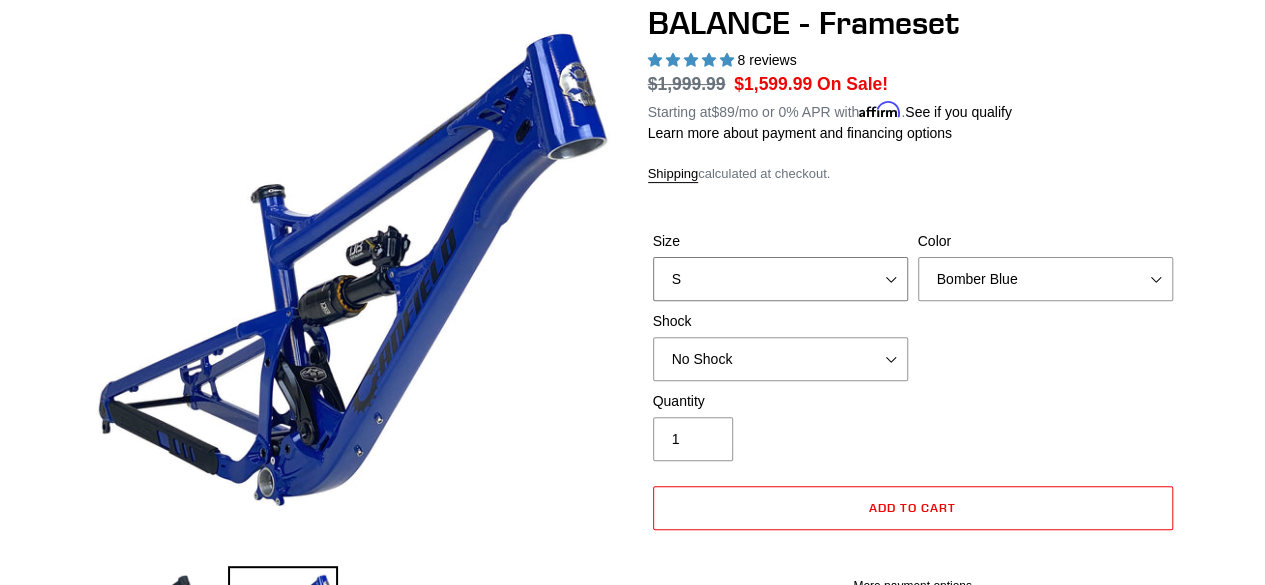 click on "S
M
L
XL" at bounding box center (780, 279) 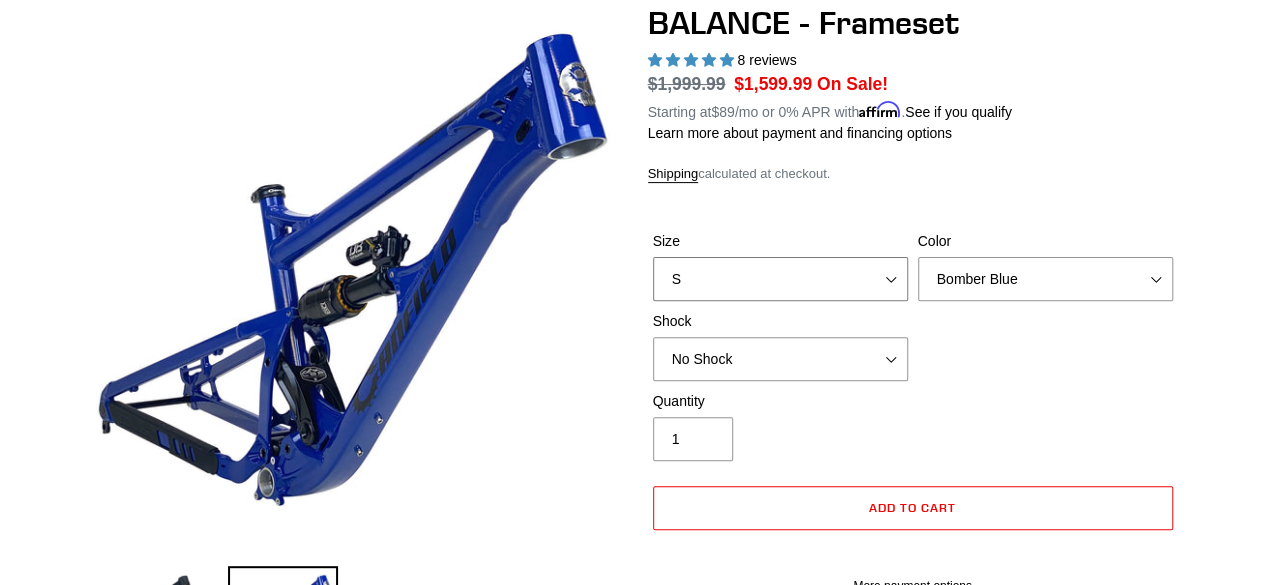 select on "L" 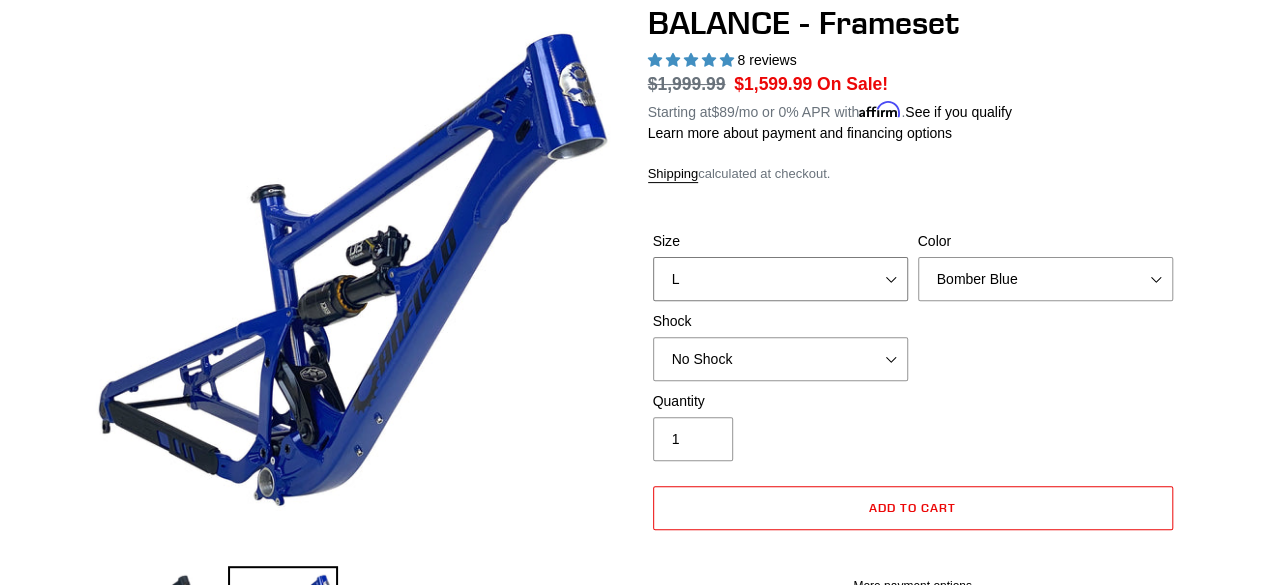 click on "S
M
L
XL" at bounding box center [780, 279] 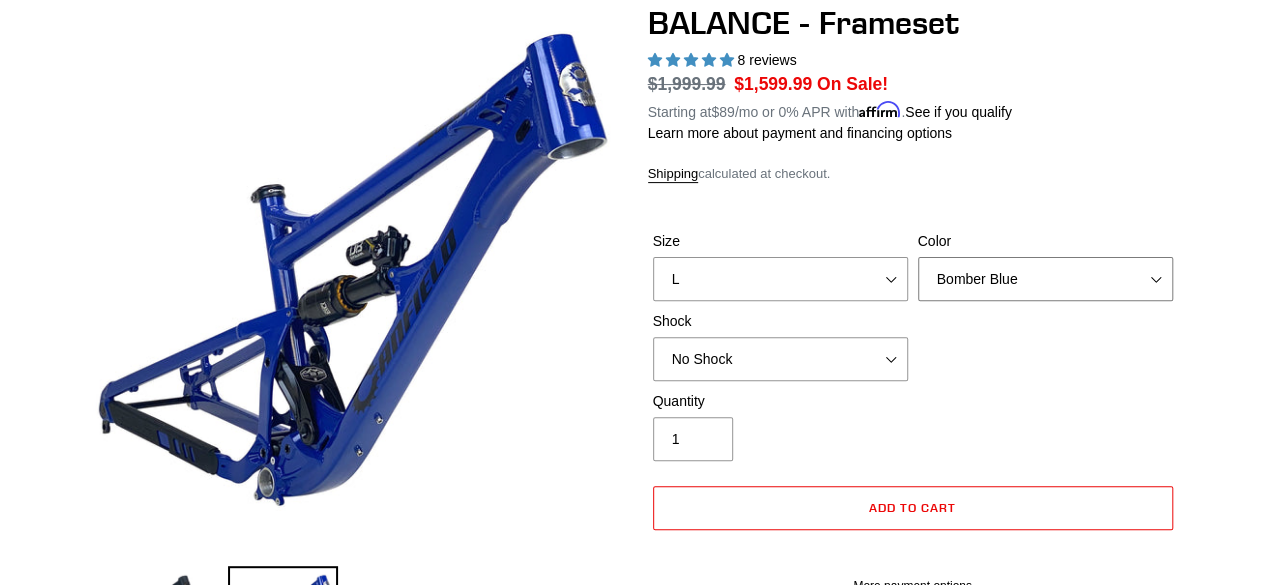 click on "Bomber Blue
Goat's Blood
Stealth Black" at bounding box center [1045, 279] 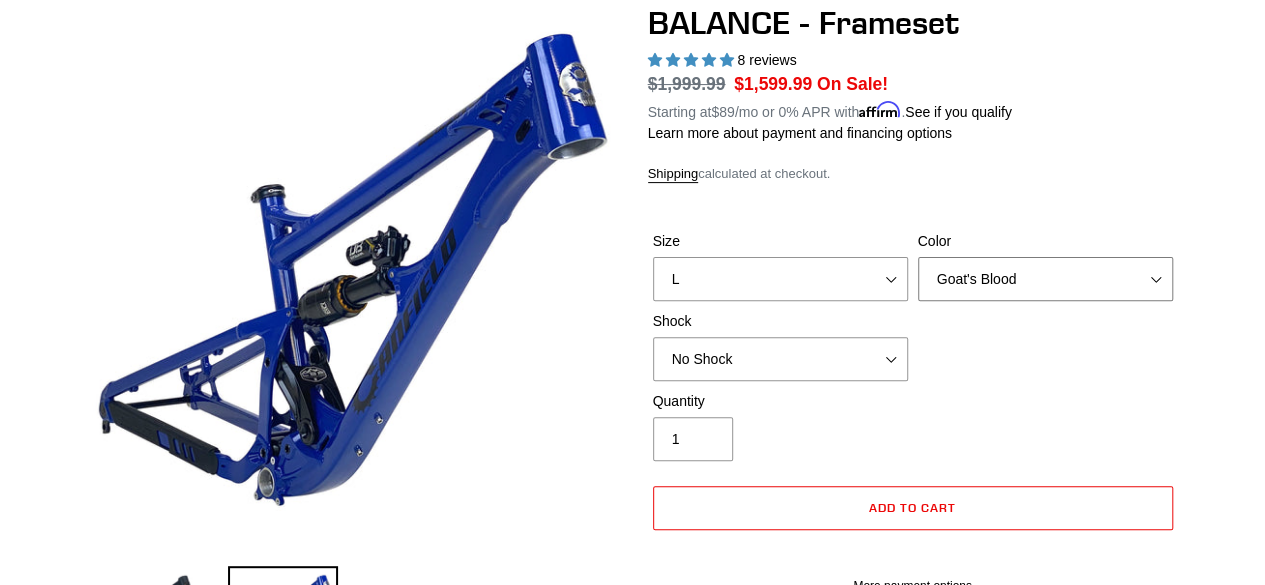 click on "Bomber Blue
Goat's Blood
Stealth Black" at bounding box center [1045, 279] 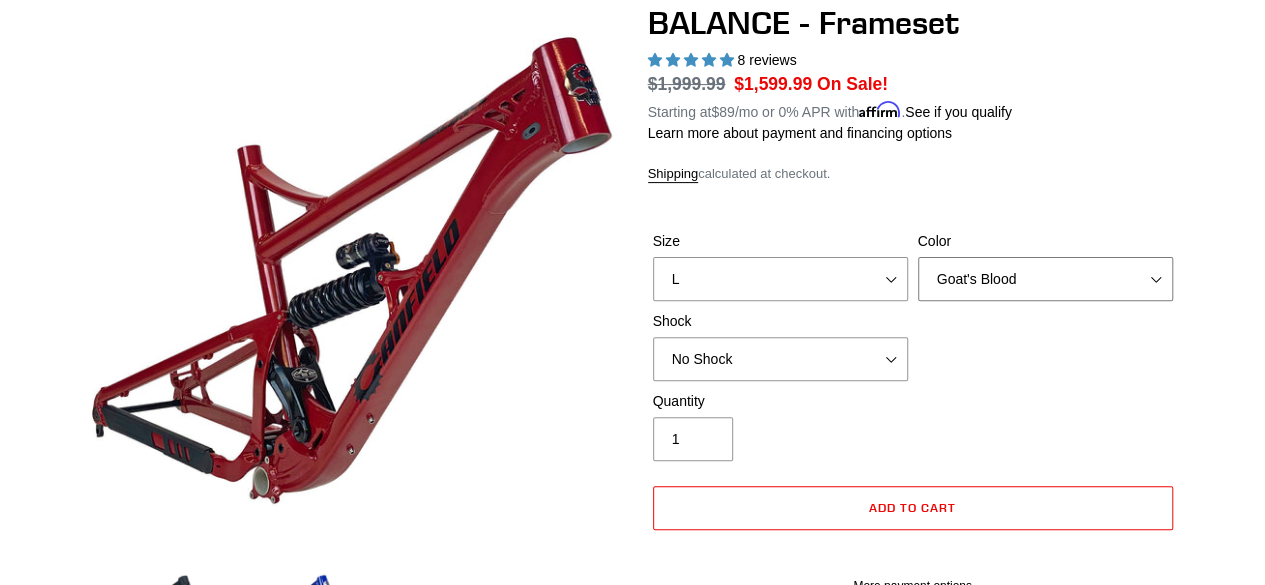 click on "Bomber Blue
Goat's Blood
Stealth Black" at bounding box center [1045, 279] 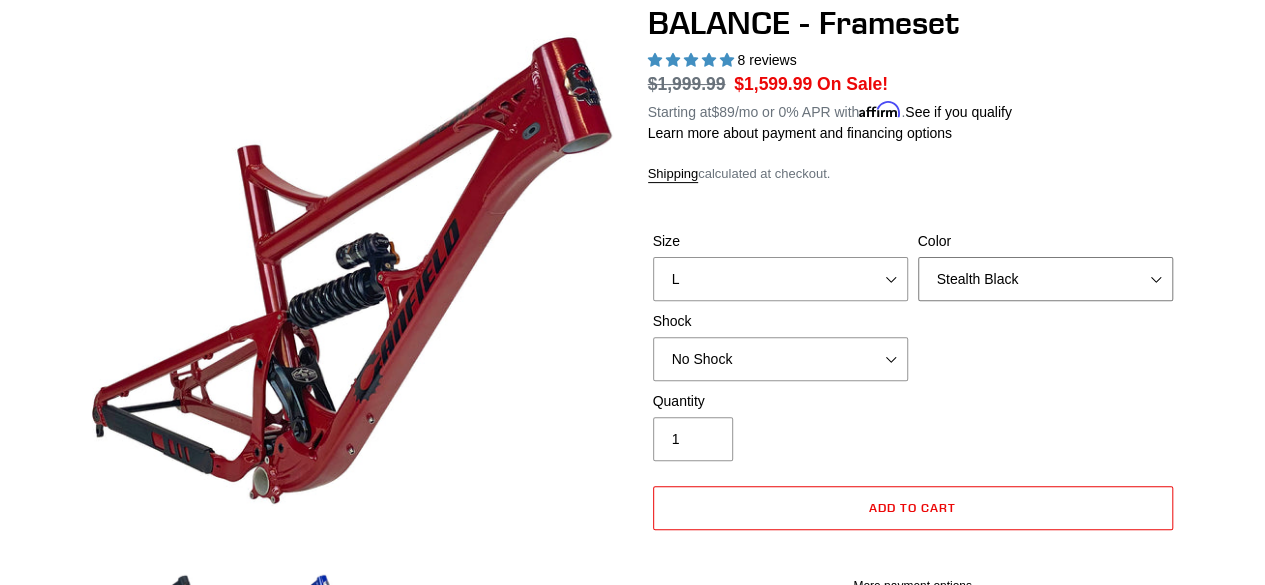 click on "Bomber Blue
Goat's Blood
Stealth Black" at bounding box center (1045, 279) 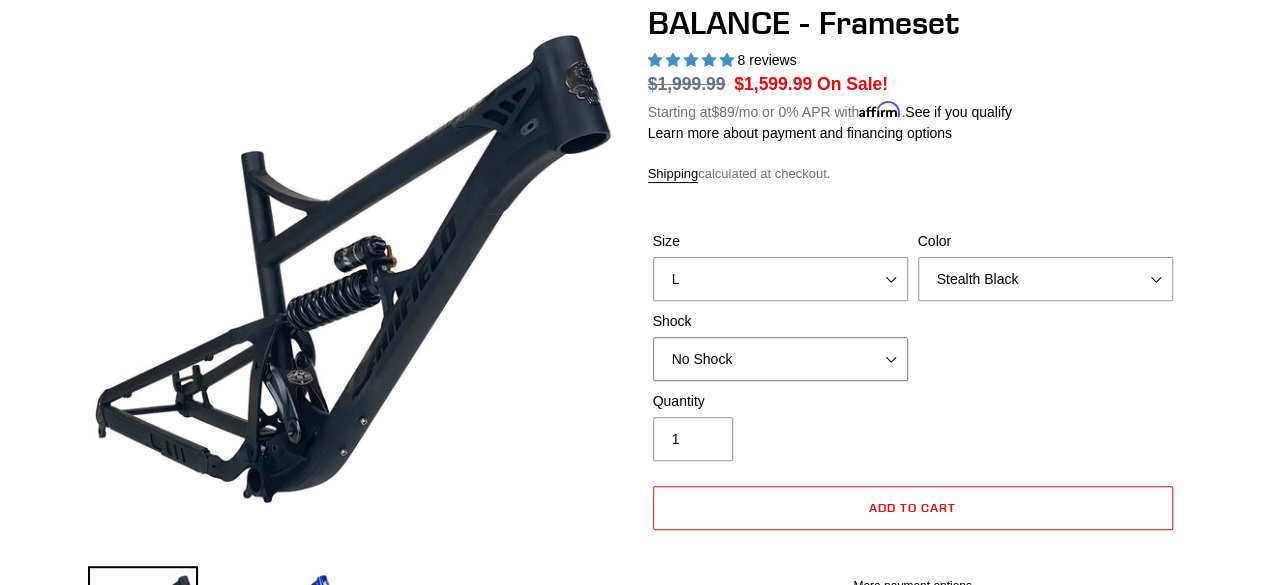 click on "No Shock
Cane Creek Kitsuma Air
Öhlins TTX2 Air
EXT Storia V3-S" at bounding box center (780, 359) 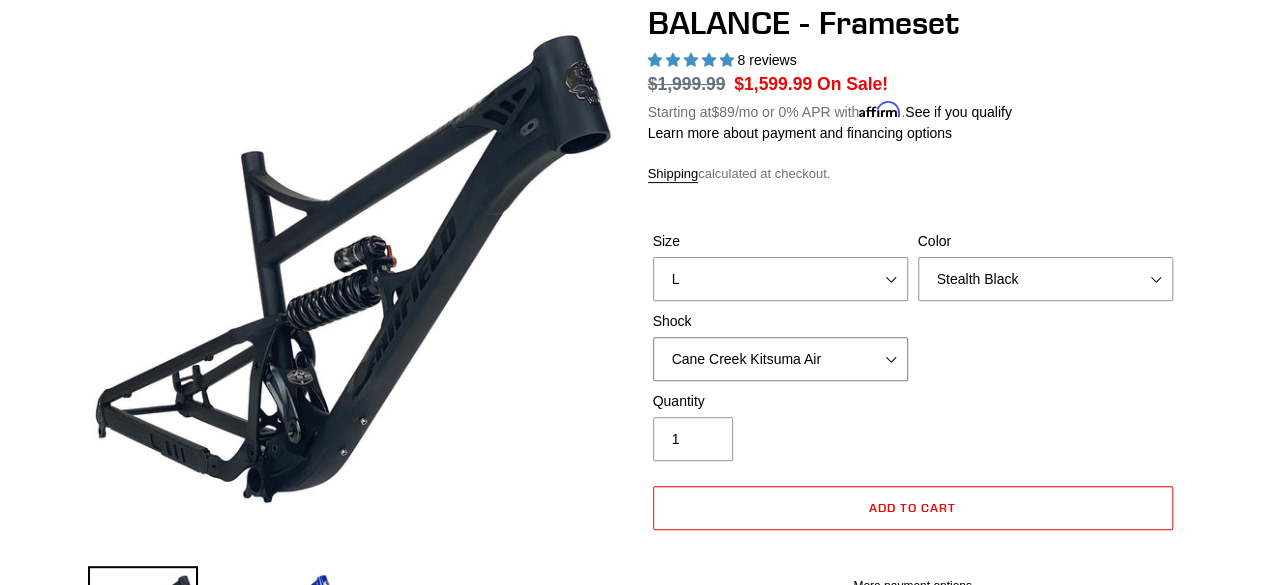 click on "No Shock
Cane Creek Kitsuma Air
Öhlins TTX2 Air
EXT Storia V3-S" at bounding box center [780, 359] 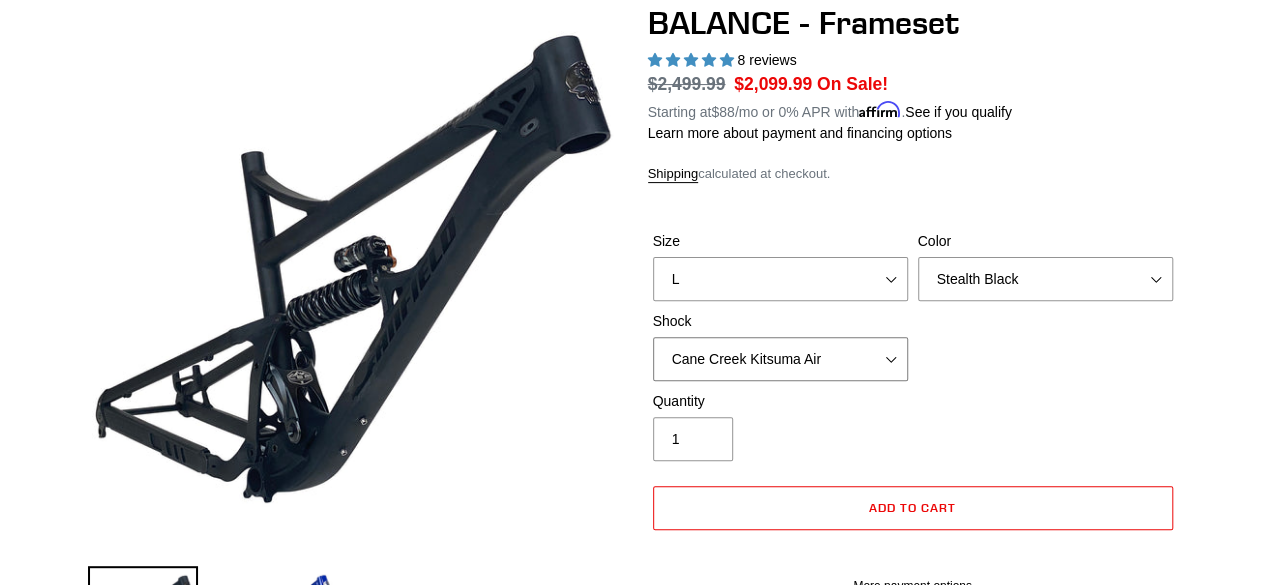 click on "No Shock
Cane Creek Kitsuma Air
Öhlins TTX2 Air
EXT Storia V3-S" at bounding box center [780, 359] 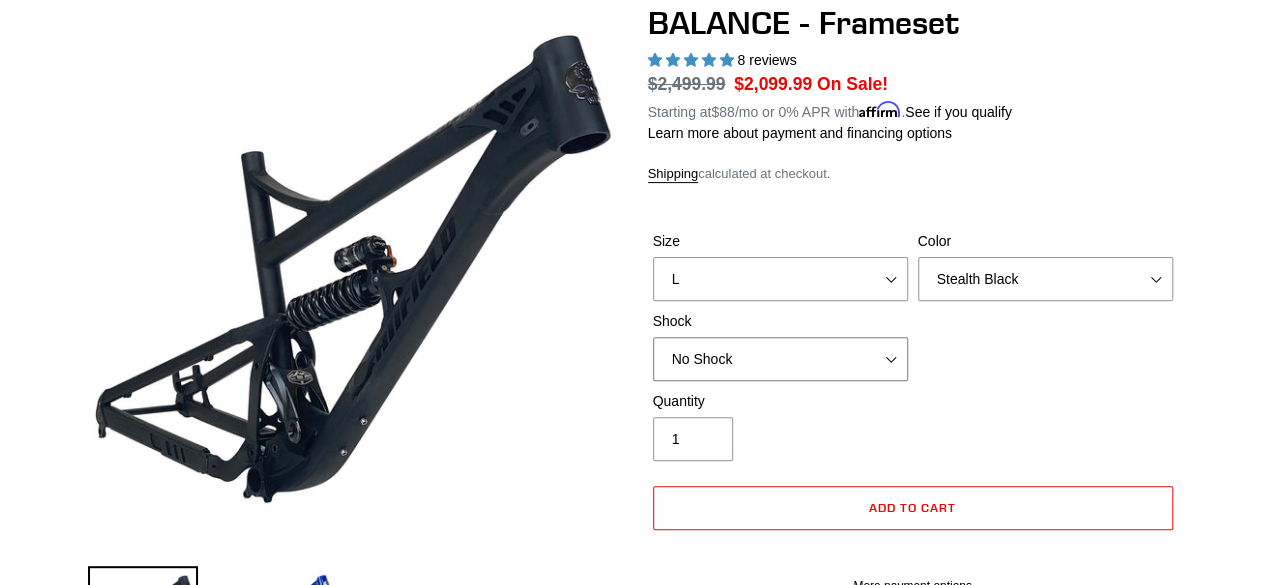 click on "No Shock
Cane Creek Kitsuma Air
Öhlins TTX2 Air
EXT Storia V3-S" at bounding box center [780, 359] 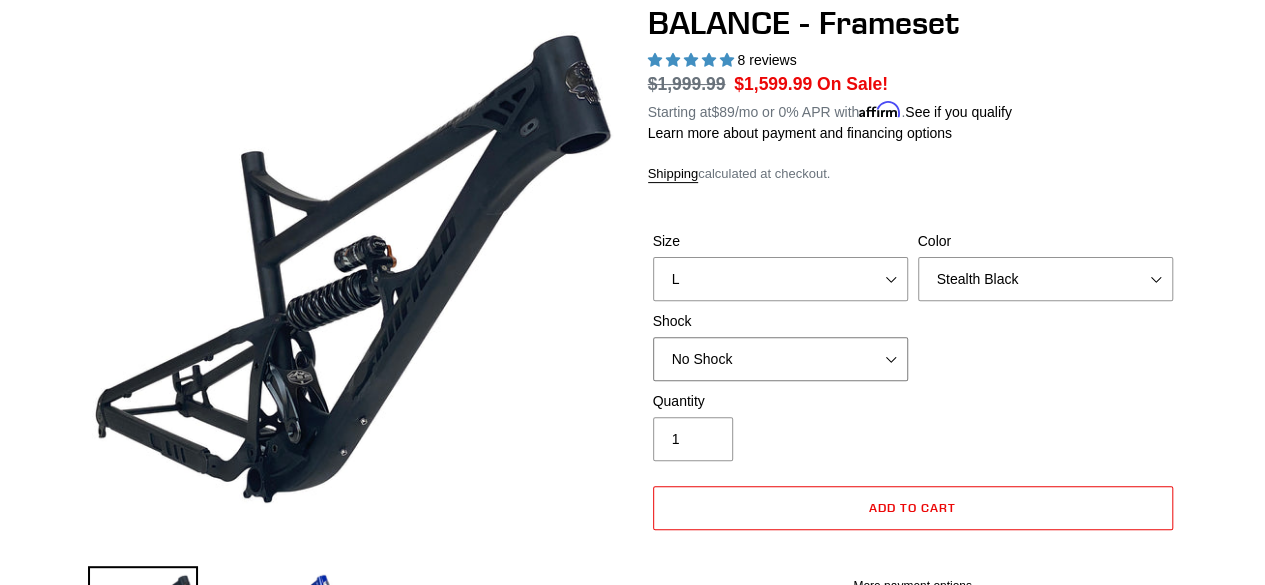 click on "No Shock
Cane Creek Kitsuma Air
Öhlins TTX2 Air
EXT Storia V3-S" at bounding box center [780, 359] 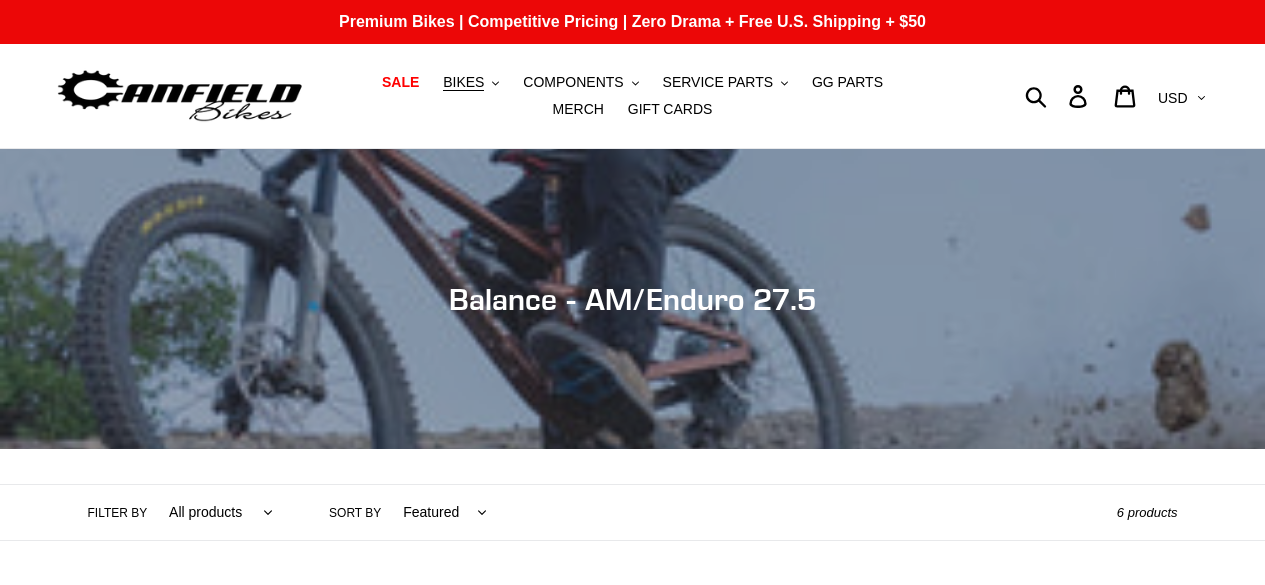 scroll, scrollTop: 506, scrollLeft: 0, axis: vertical 